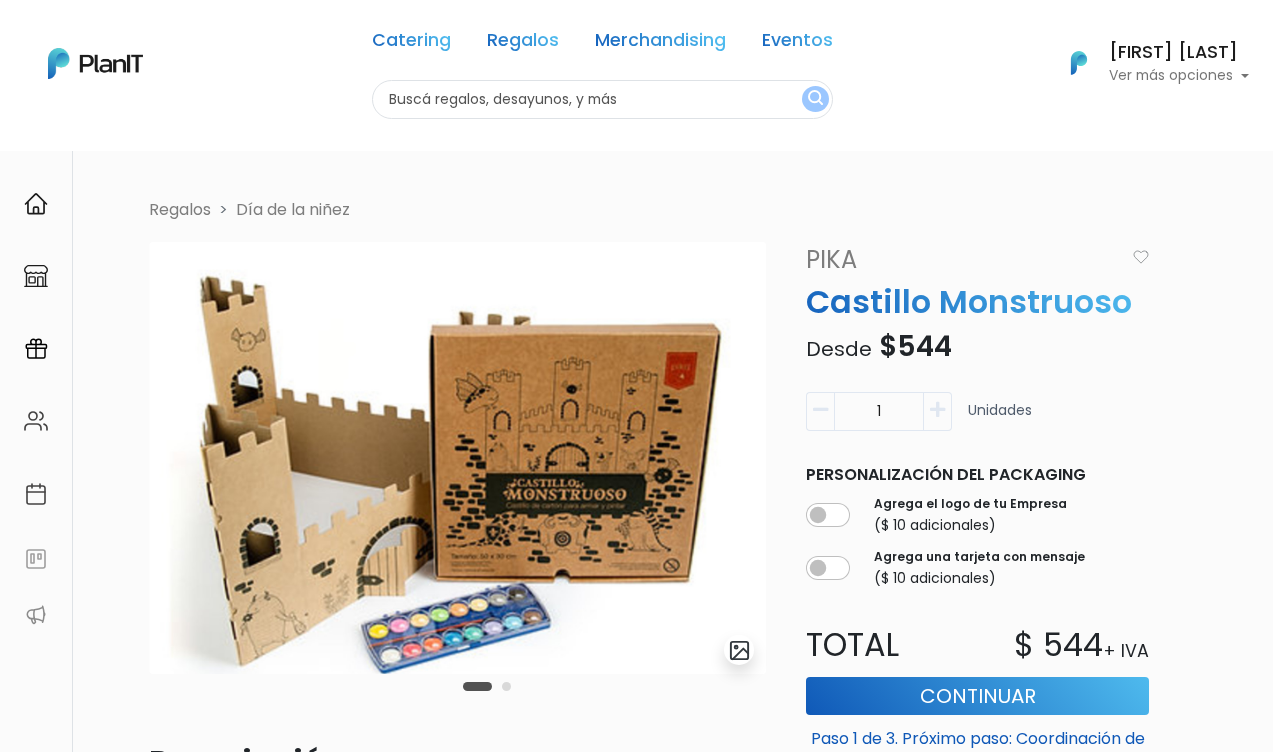 scroll, scrollTop: 120, scrollLeft: 0, axis: vertical 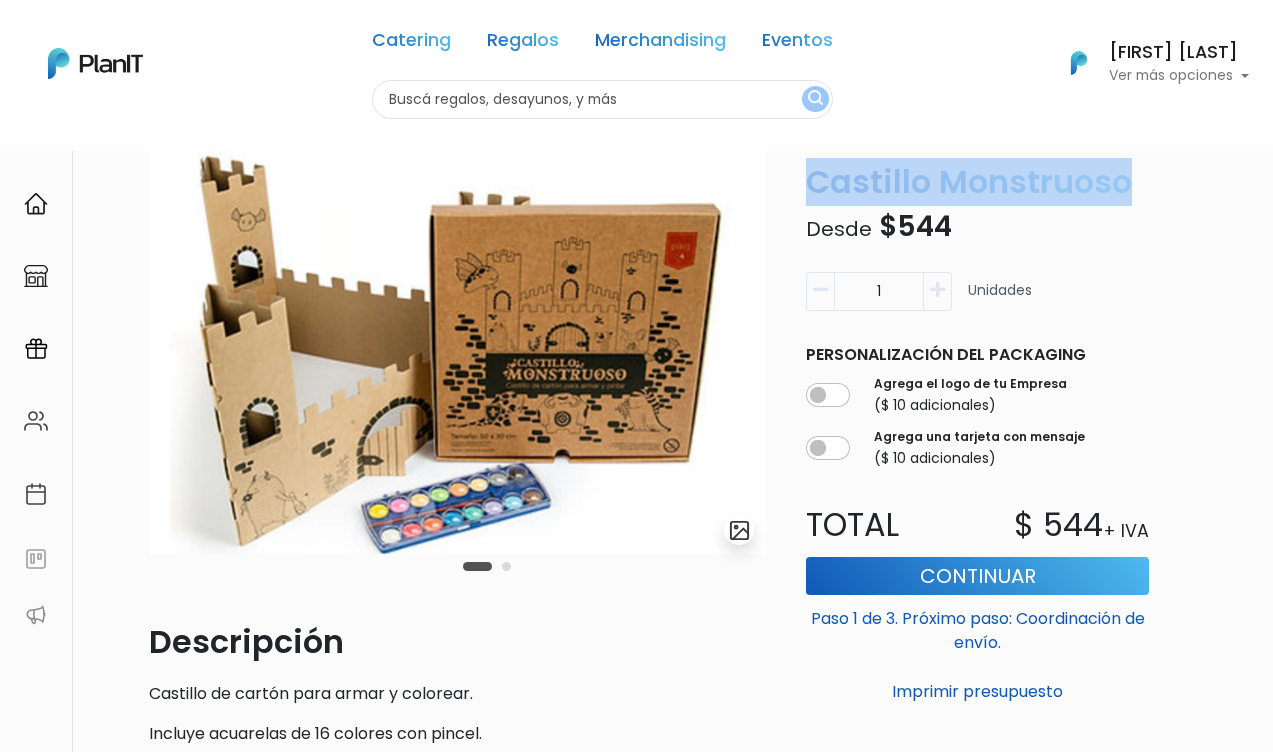 drag, startPoint x: 1133, startPoint y: 181, endPoint x: 811, endPoint y: 179, distance: 322.00623 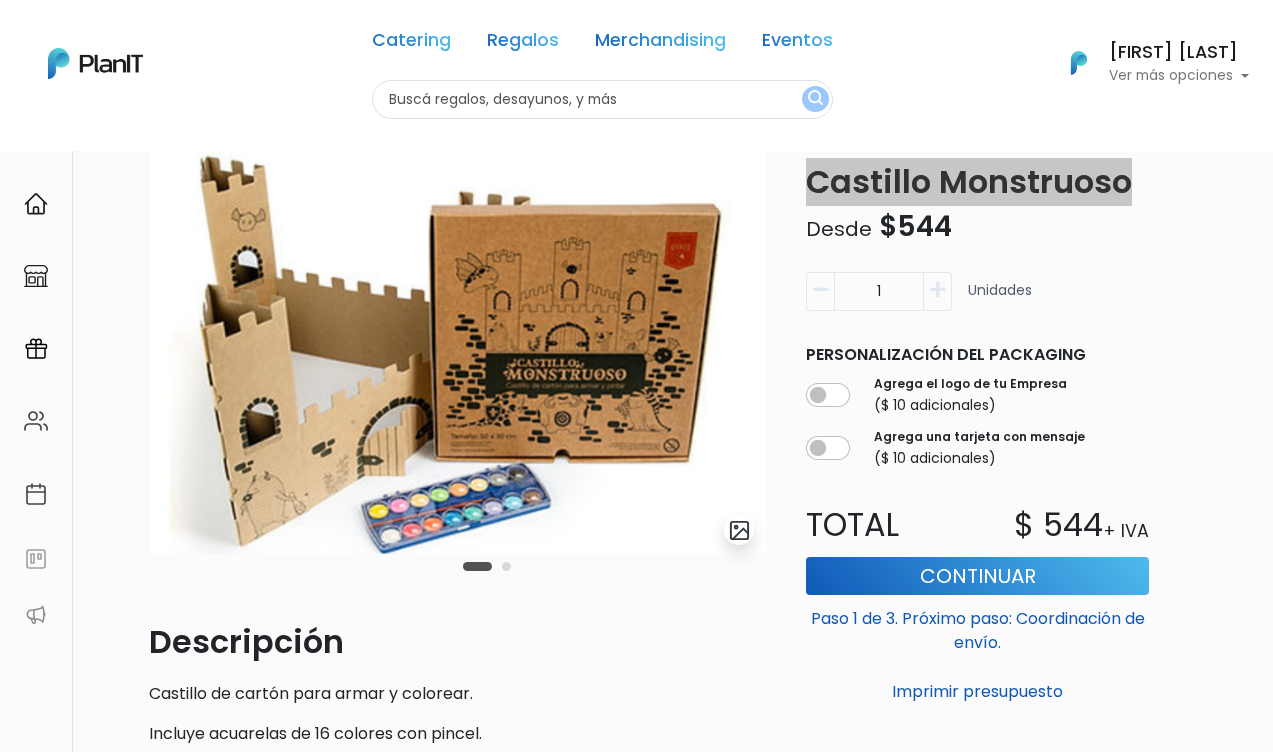 scroll, scrollTop: 156, scrollLeft: 0, axis: vertical 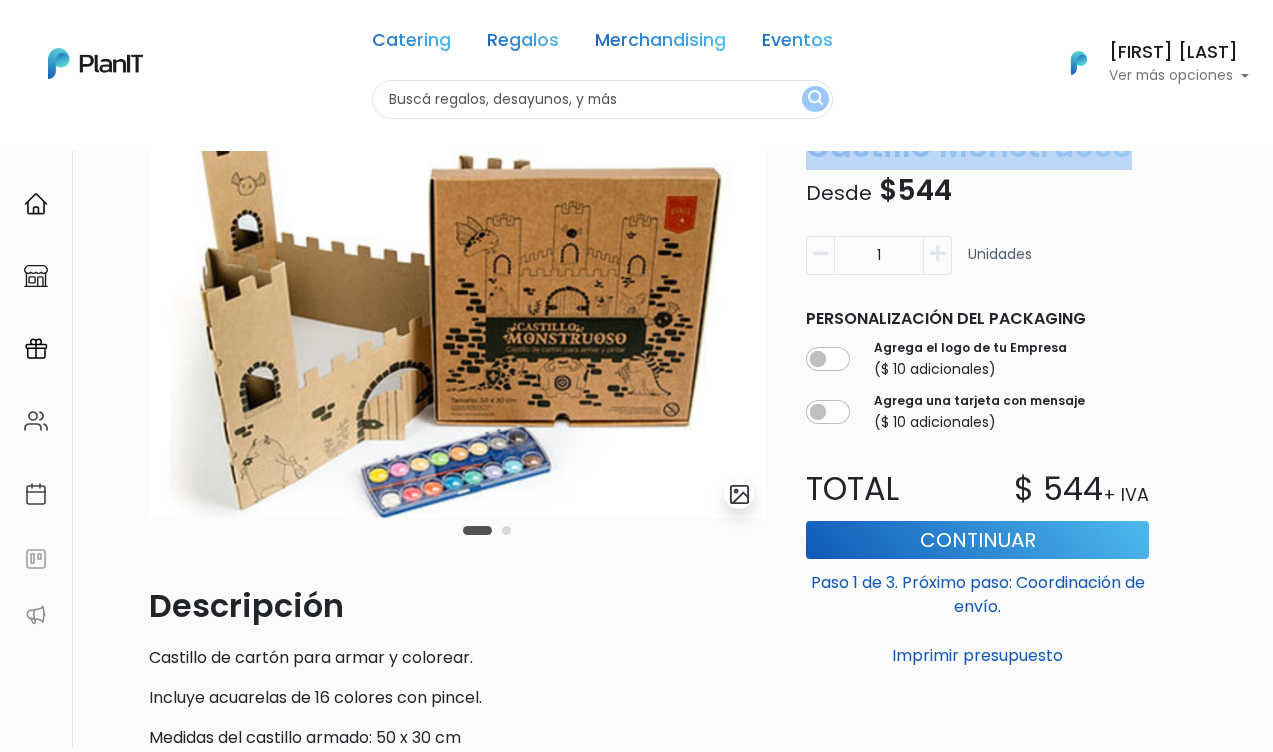 click at bounding box center (457, 302) 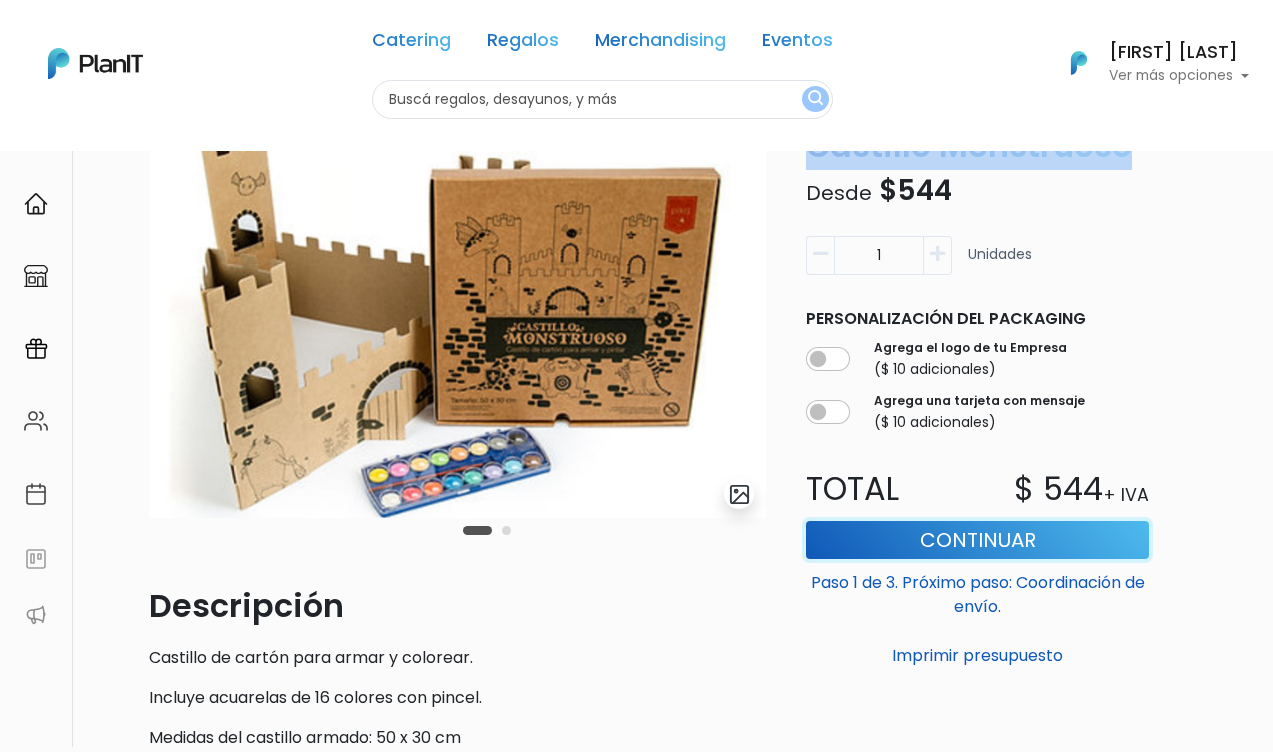 click on "Continuar" at bounding box center [977, 540] 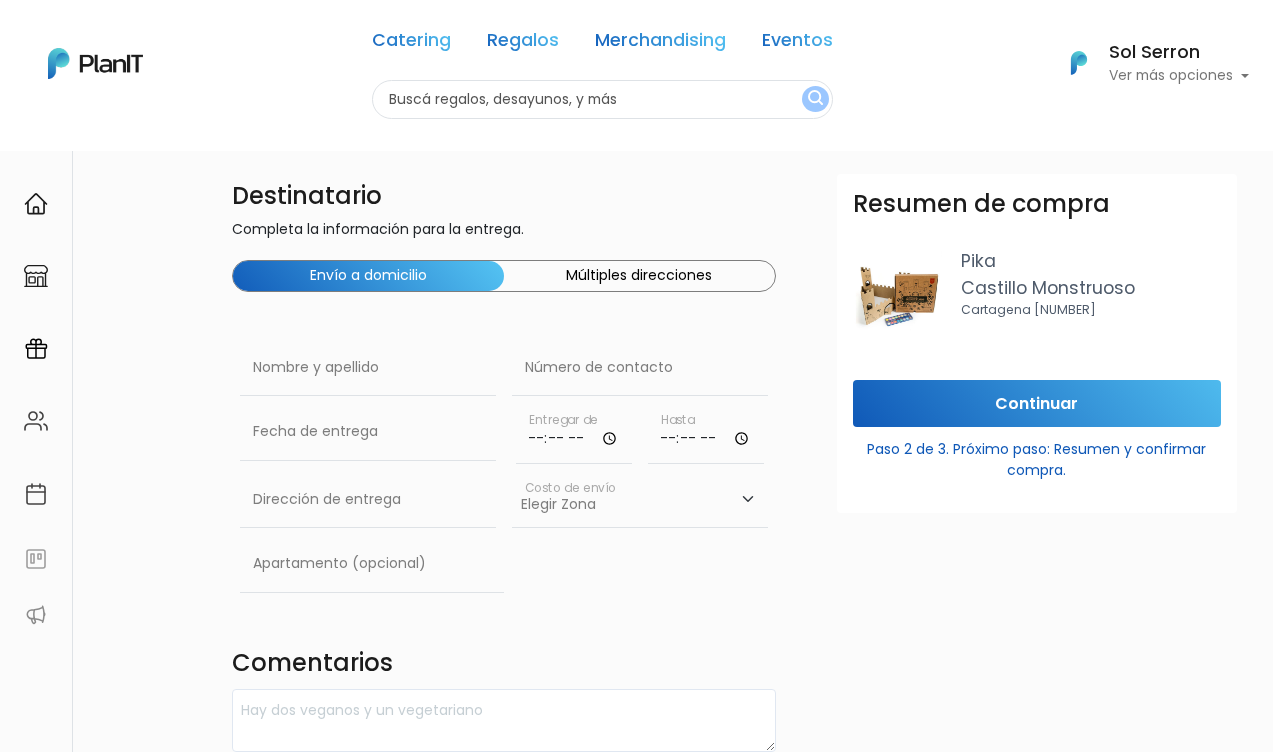 scroll, scrollTop: 456, scrollLeft: 0, axis: vertical 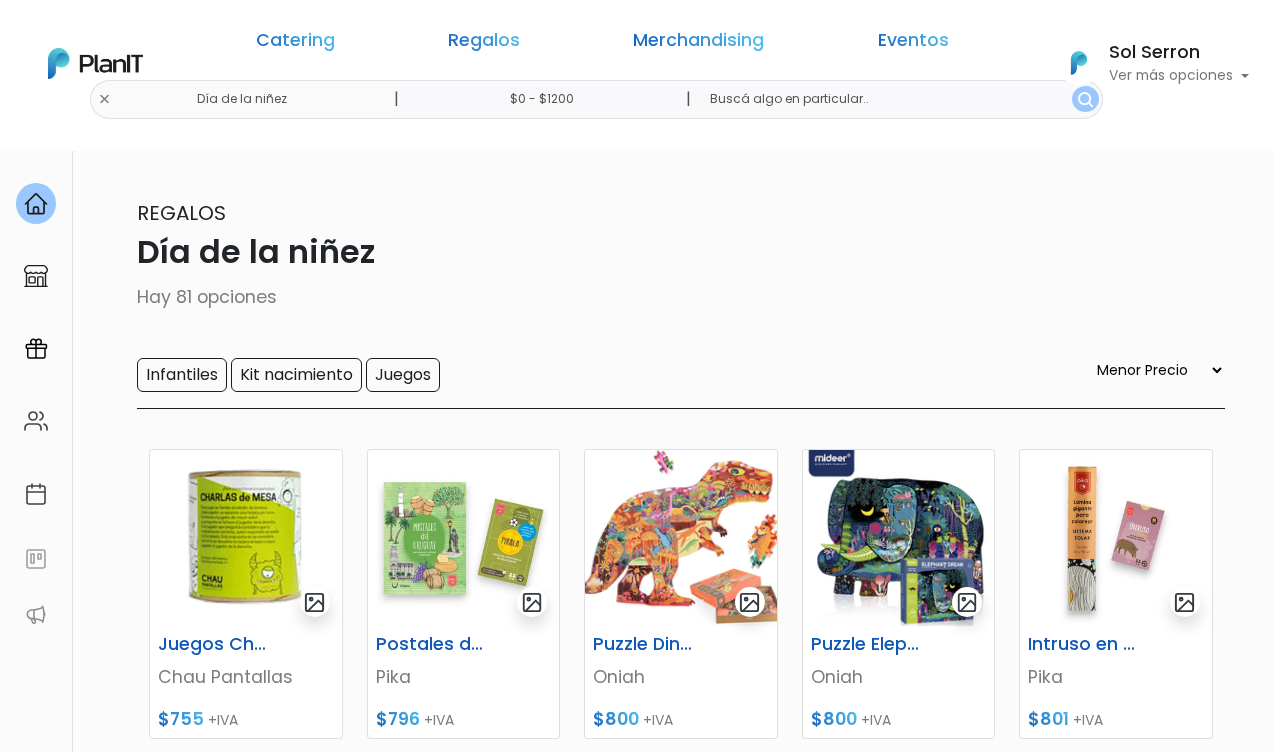 select on "0" 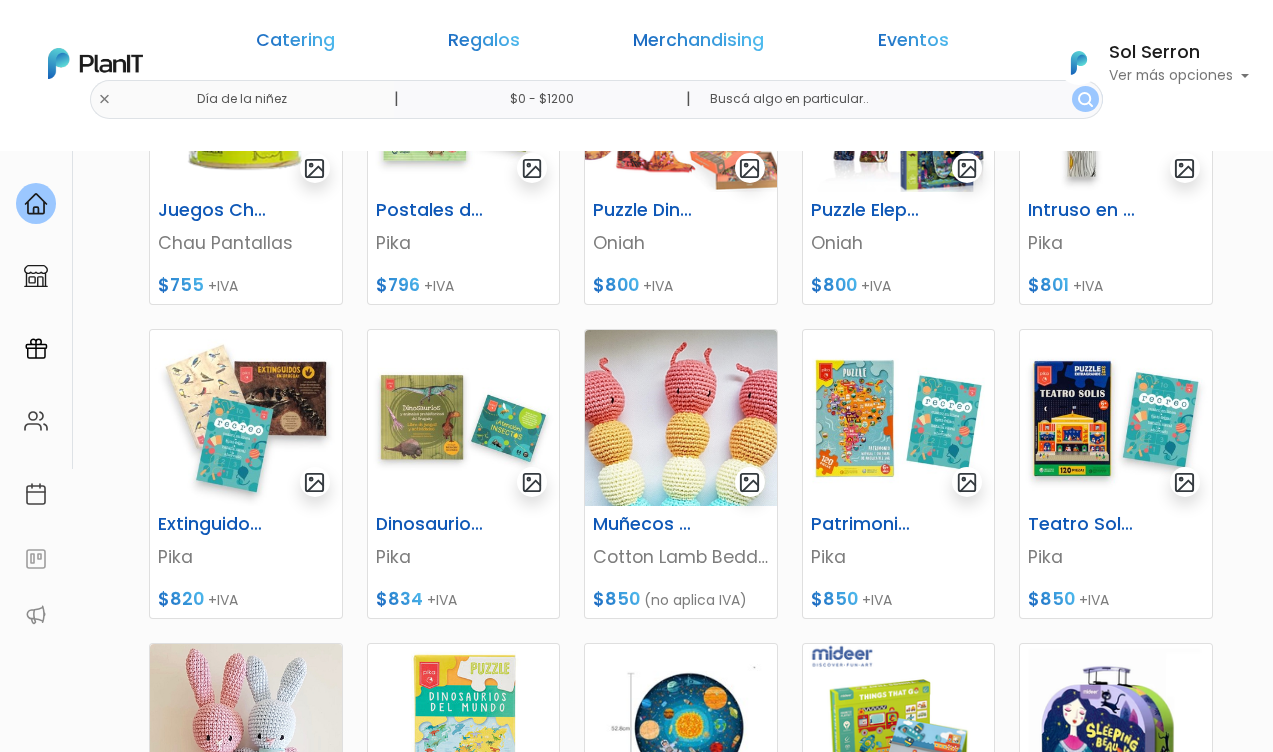 scroll, scrollTop: 0, scrollLeft: 0, axis: both 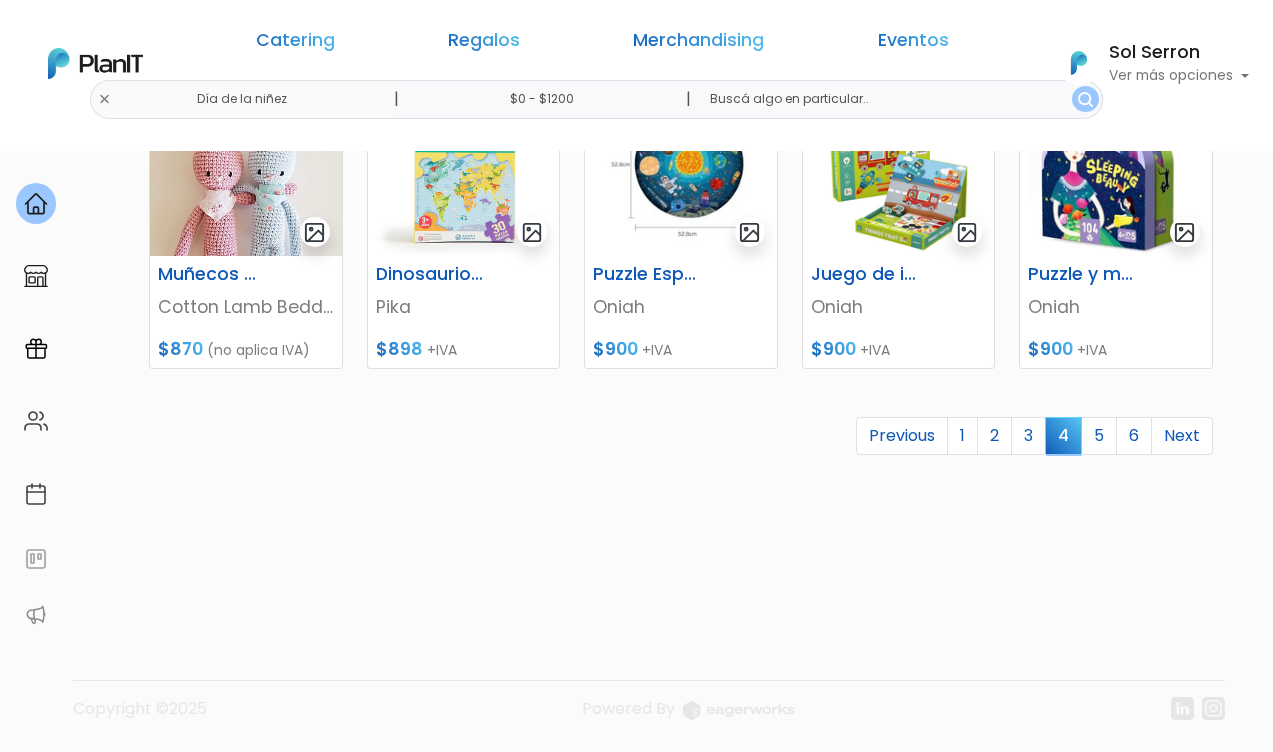 click on "J
keyboard_arrow_down
PLAN IT
Ya probaste PlanitGO? Vas a poder automatizarlas acciones de todo el año. Escribinos para saber más!
¡Escríbenos!
insert_emoticon
send" at bounding box center (1073, 1924) 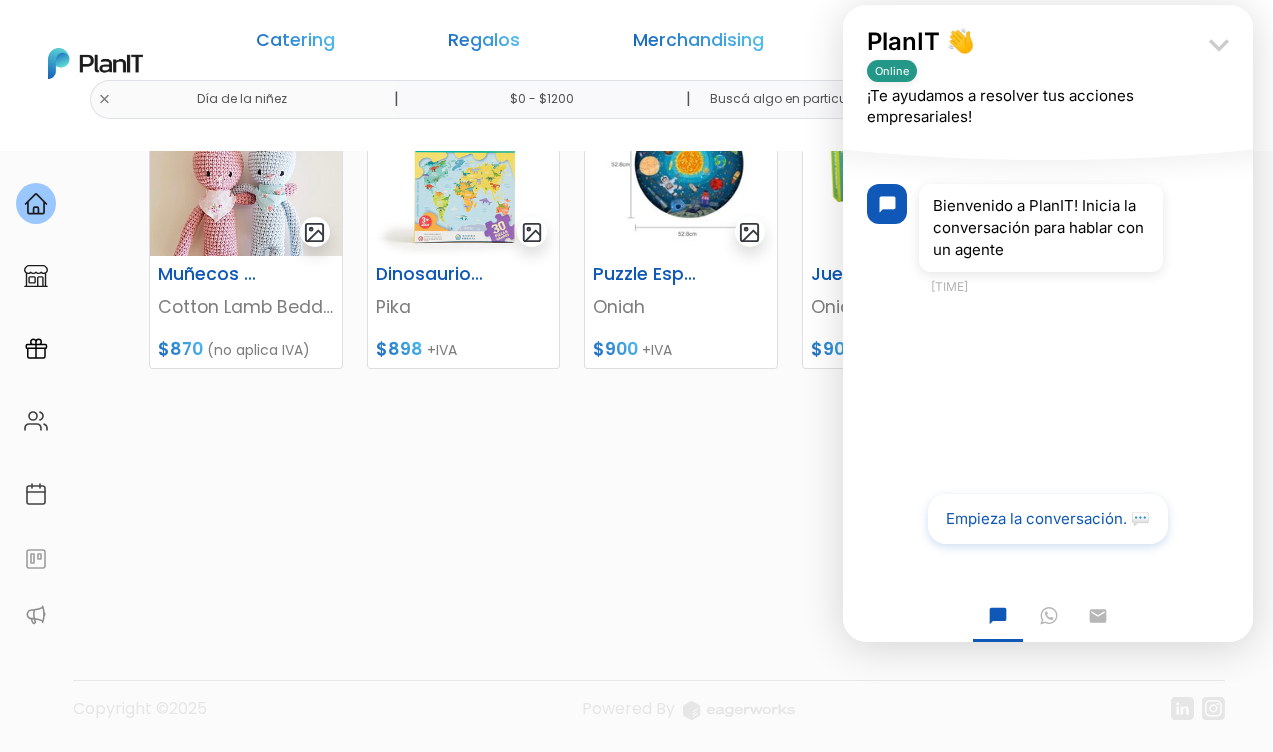 click on "keyboard_arrow_down" at bounding box center [1219, 45] 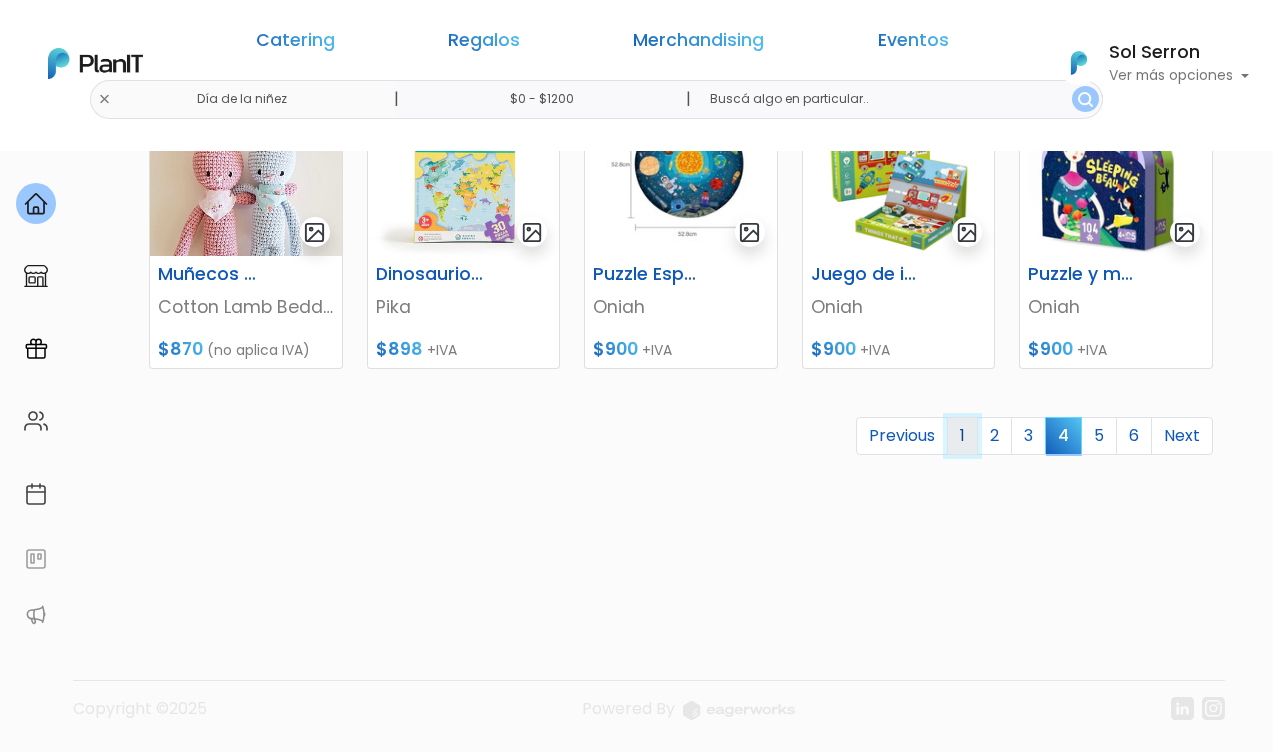 click on "1" at bounding box center [962, 436] 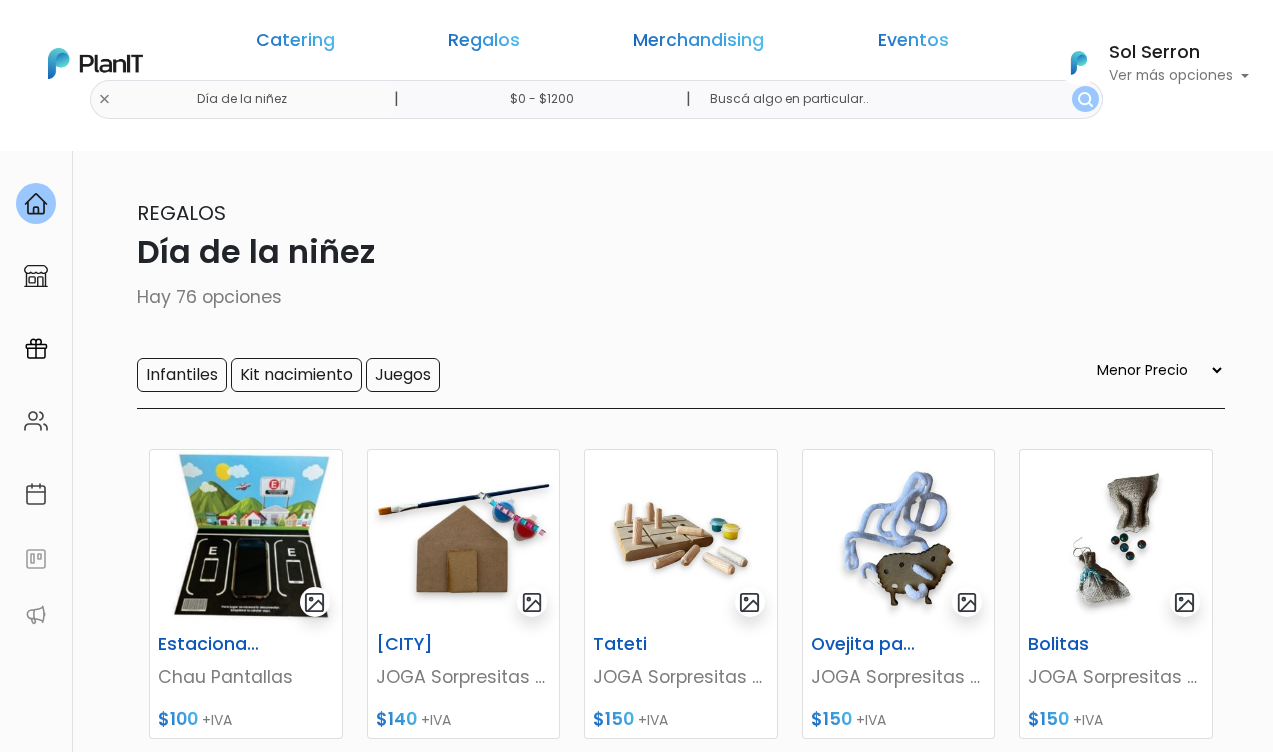select on "0" 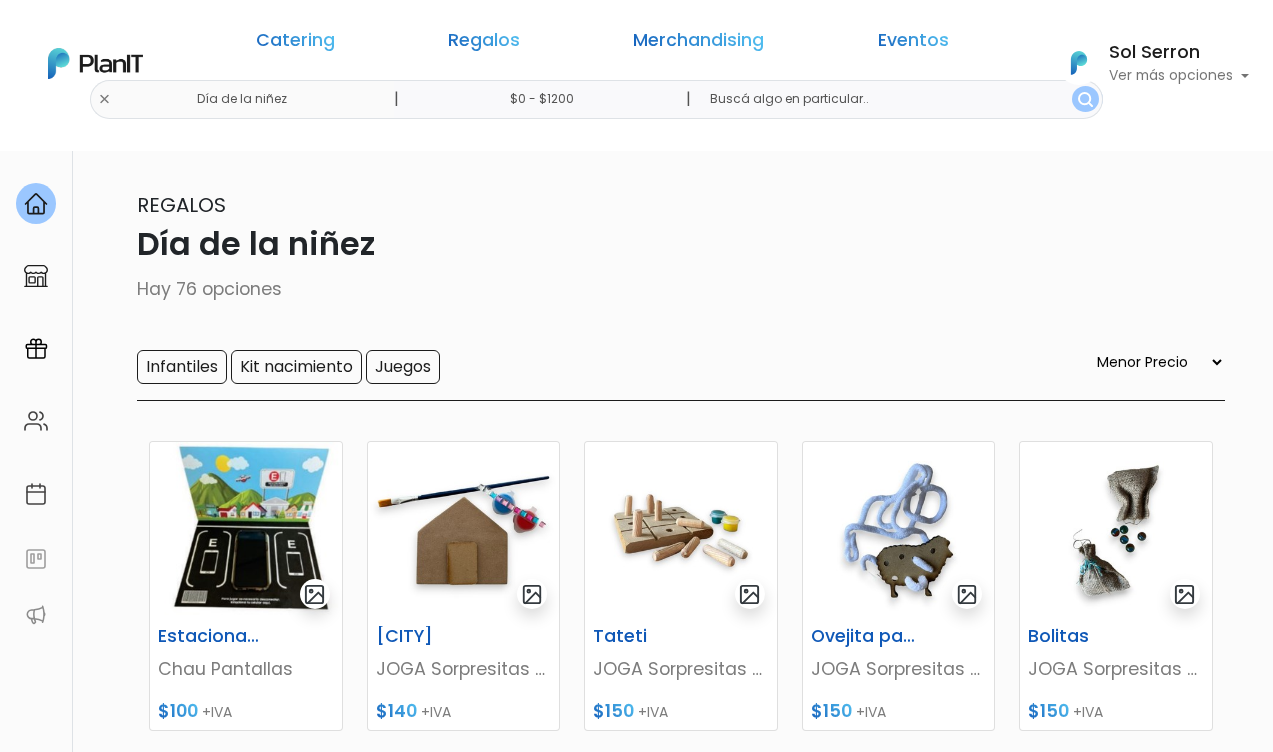 scroll, scrollTop: 155, scrollLeft: 0, axis: vertical 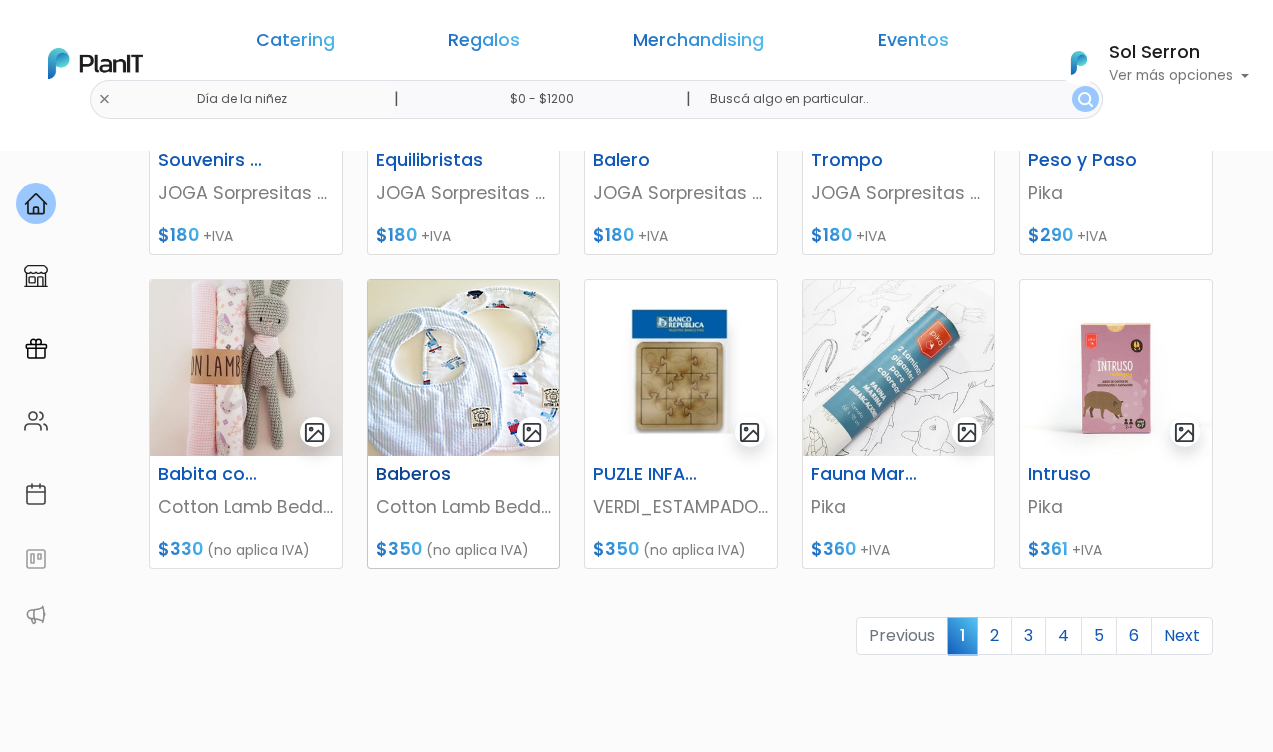 click on "Baberos" at bounding box center [430, 474] 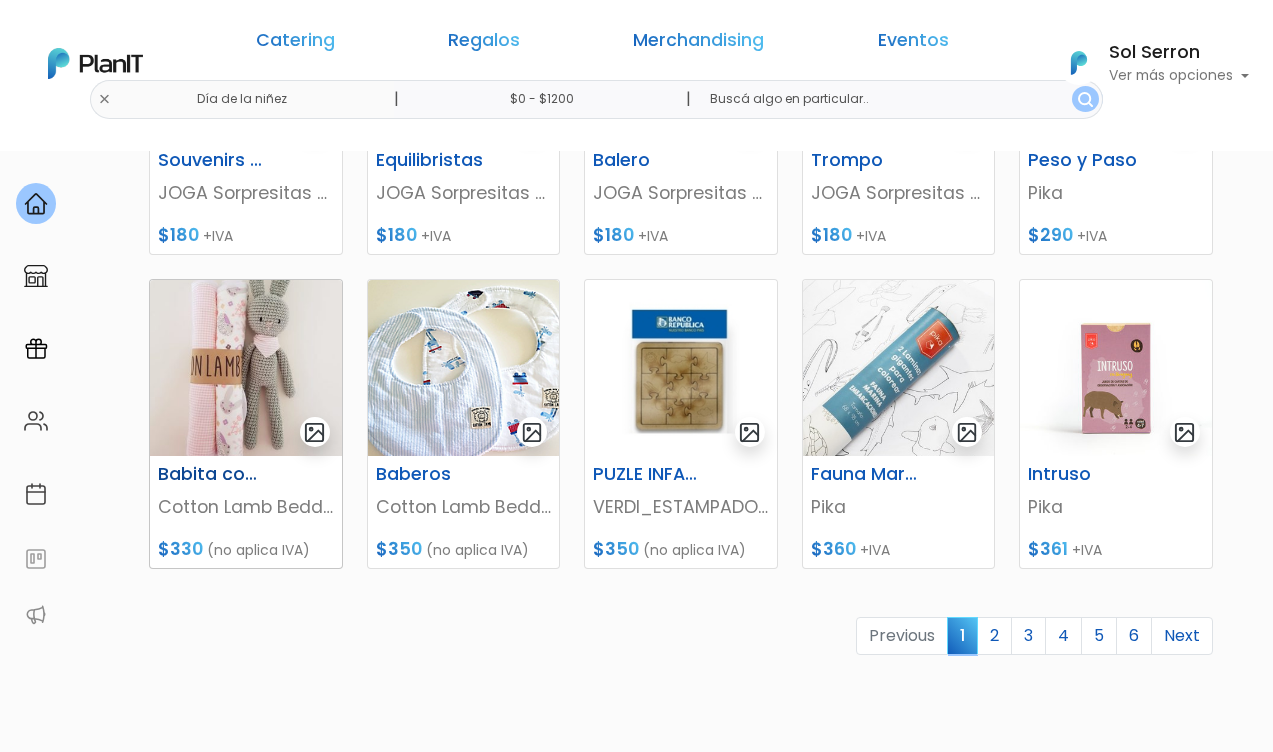 click on "Babita con bordado" at bounding box center (246, 478) 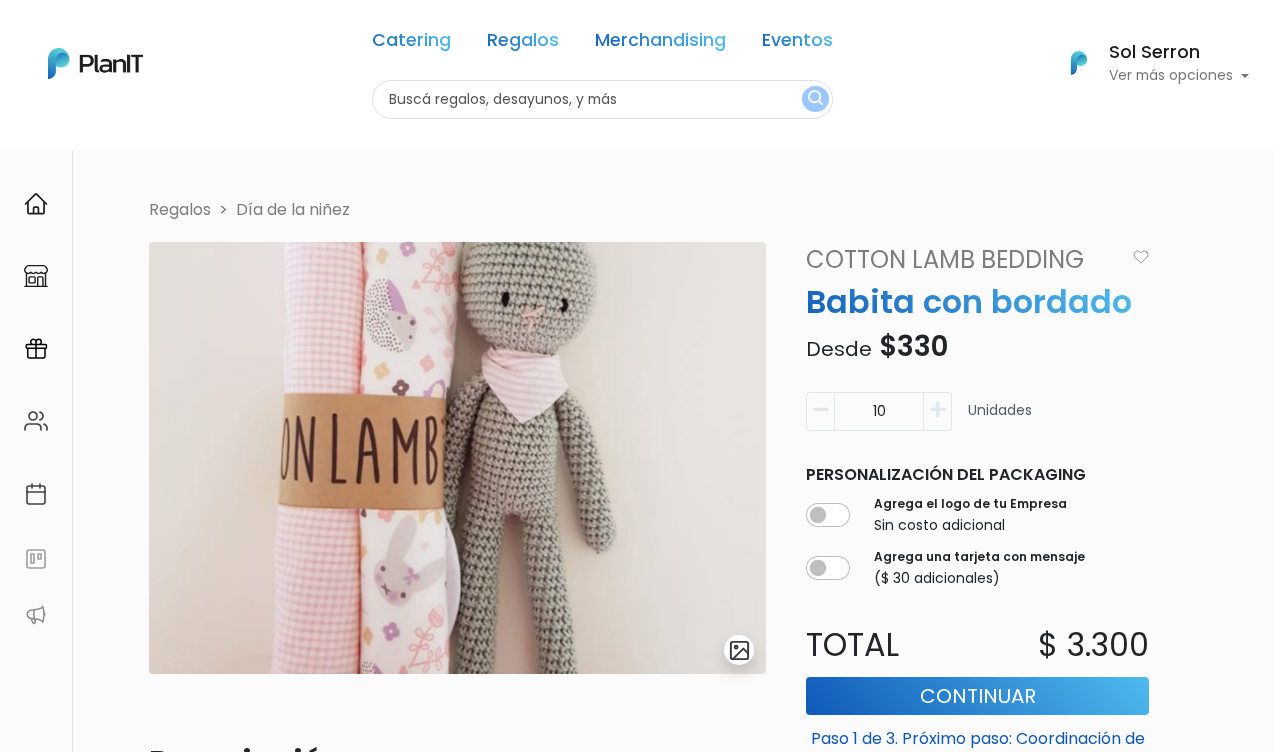 scroll, scrollTop: 0, scrollLeft: 0, axis: both 